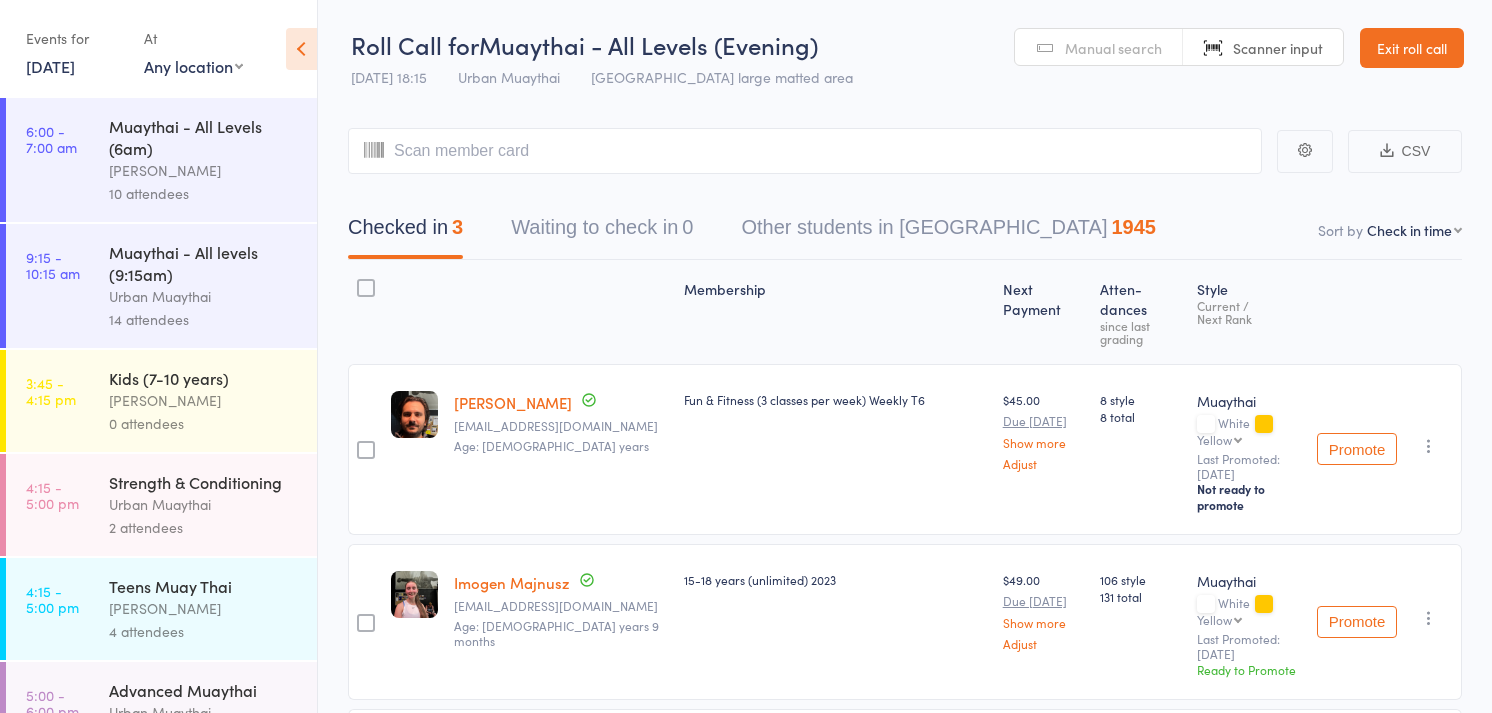 scroll, scrollTop: 0, scrollLeft: 0, axis: both 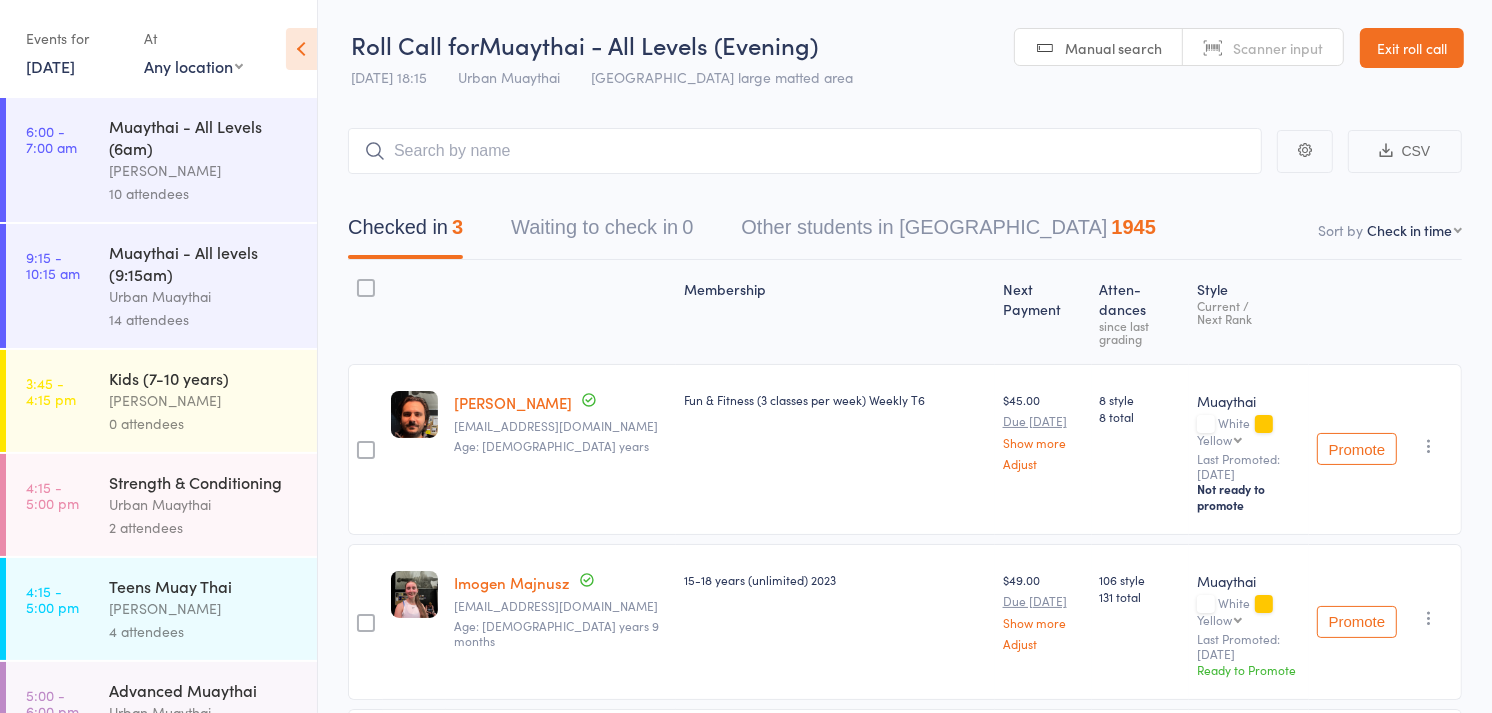 click on "Scanner input" at bounding box center [1263, 48] 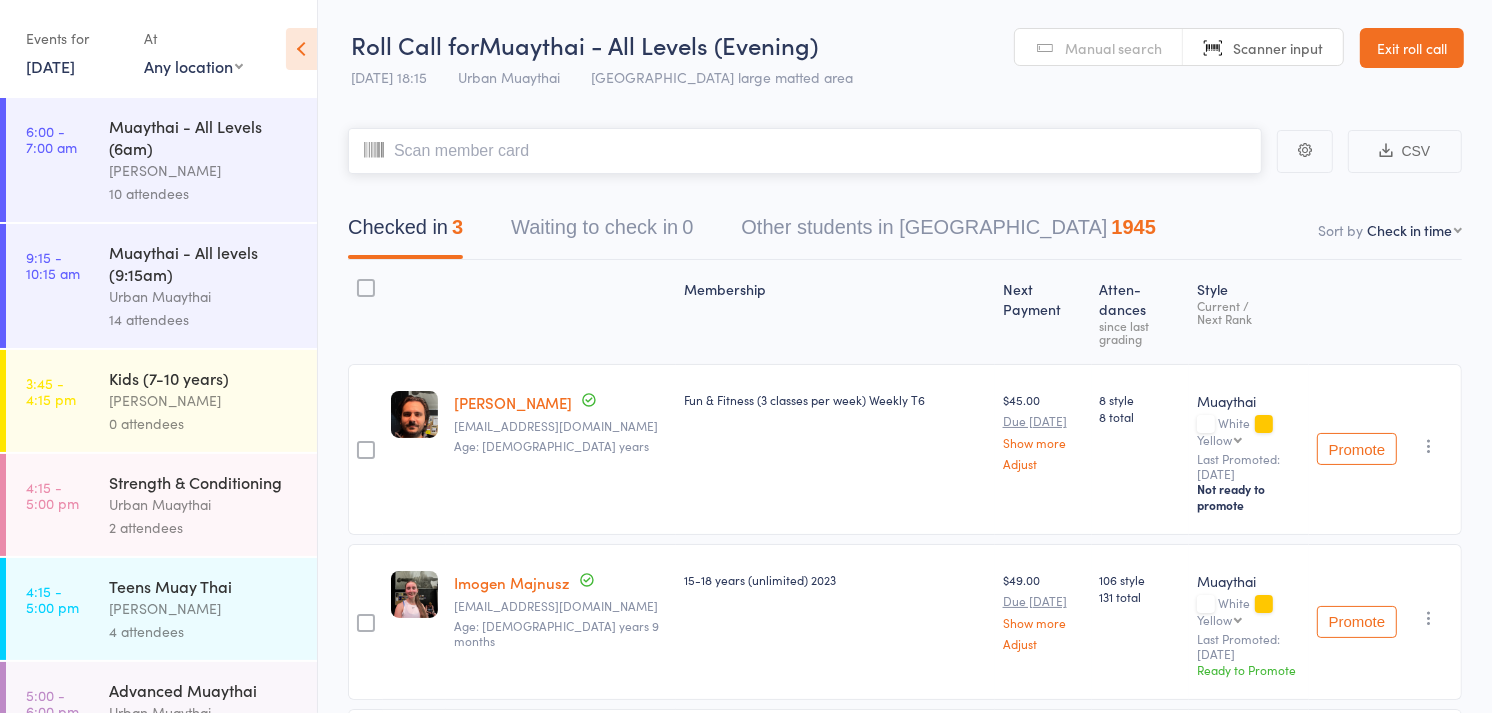 click at bounding box center [805, 151] 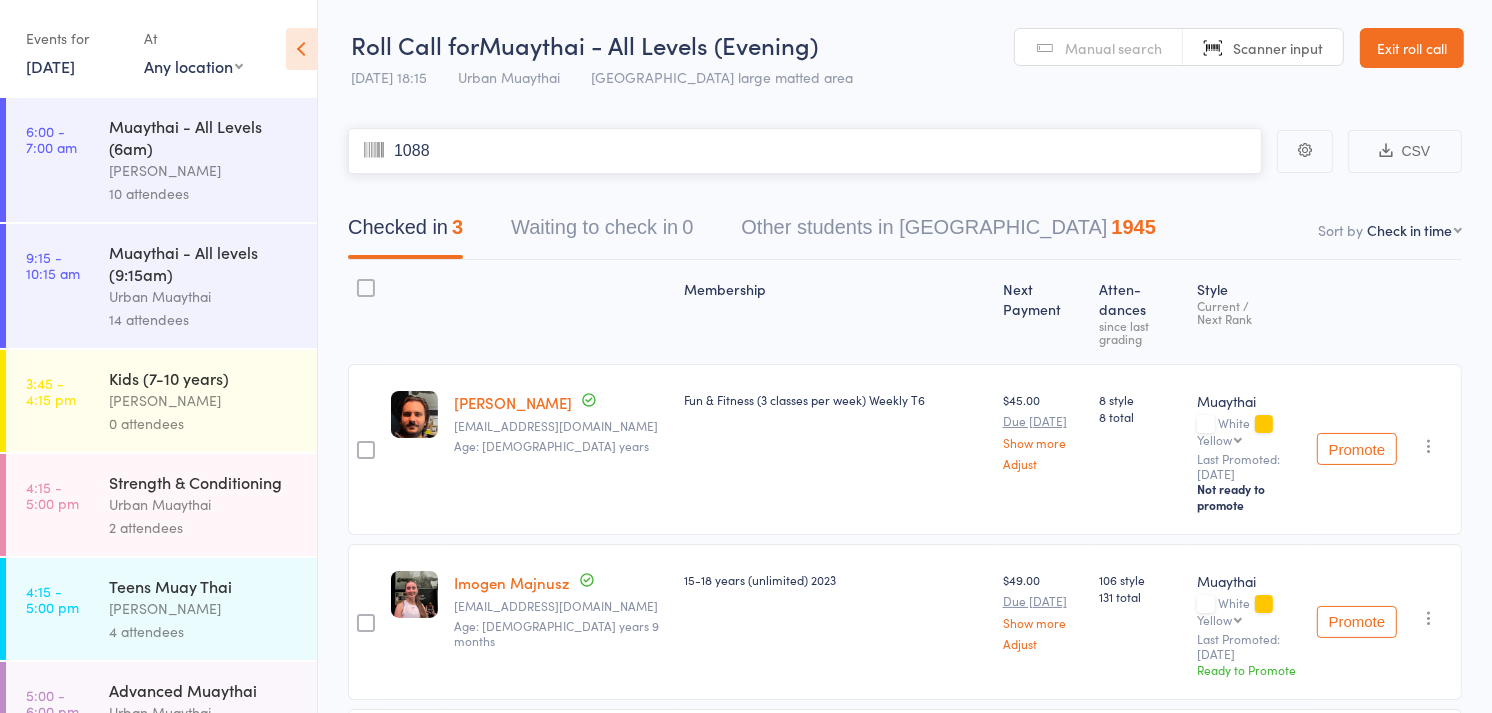 type on "1088" 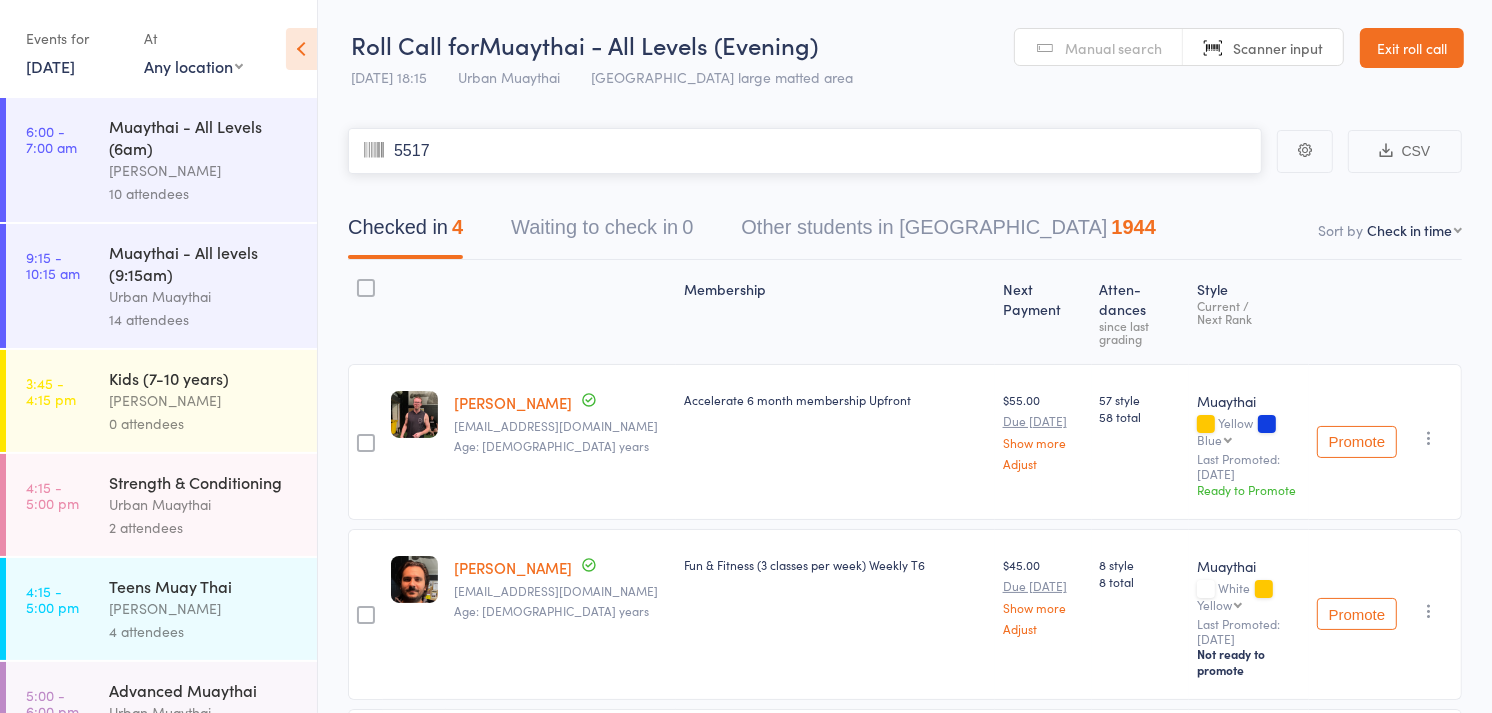 type on "5517" 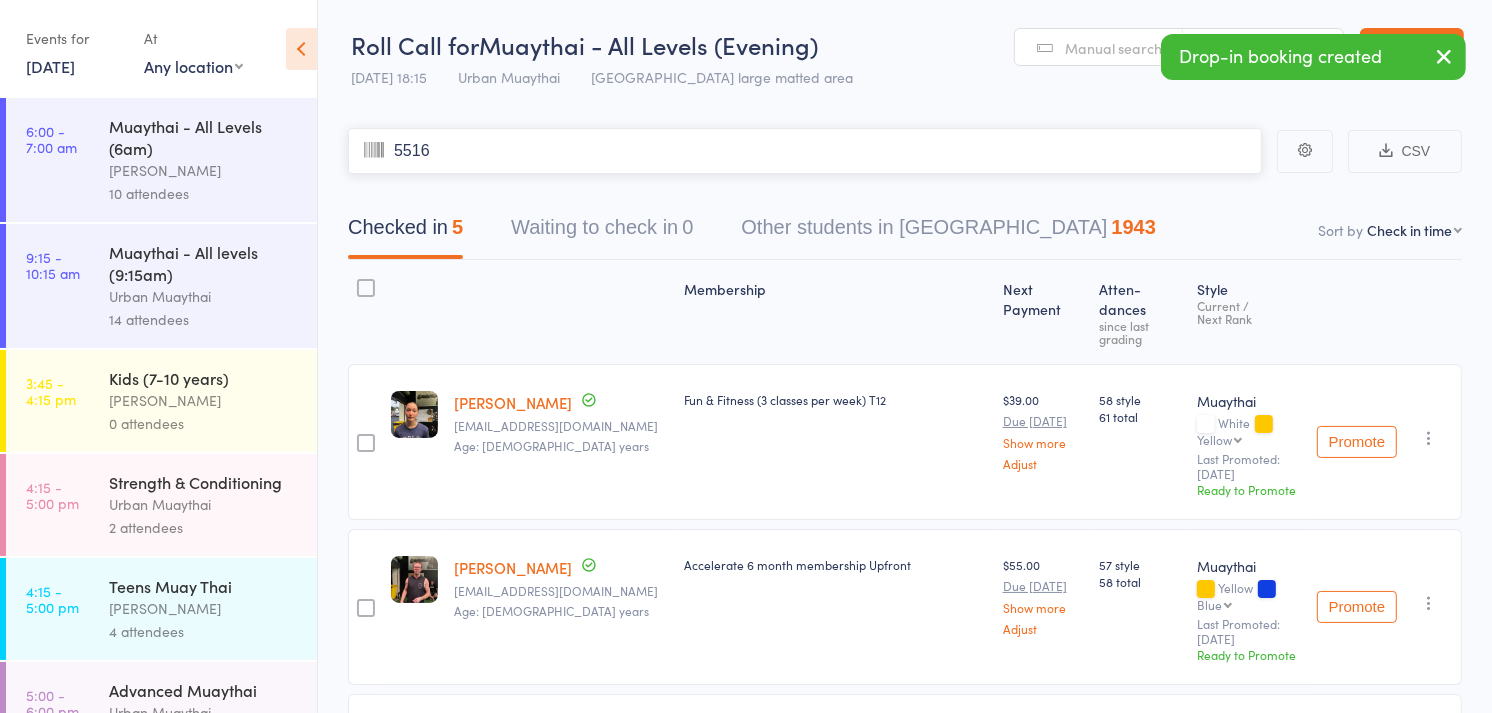 type on "5516" 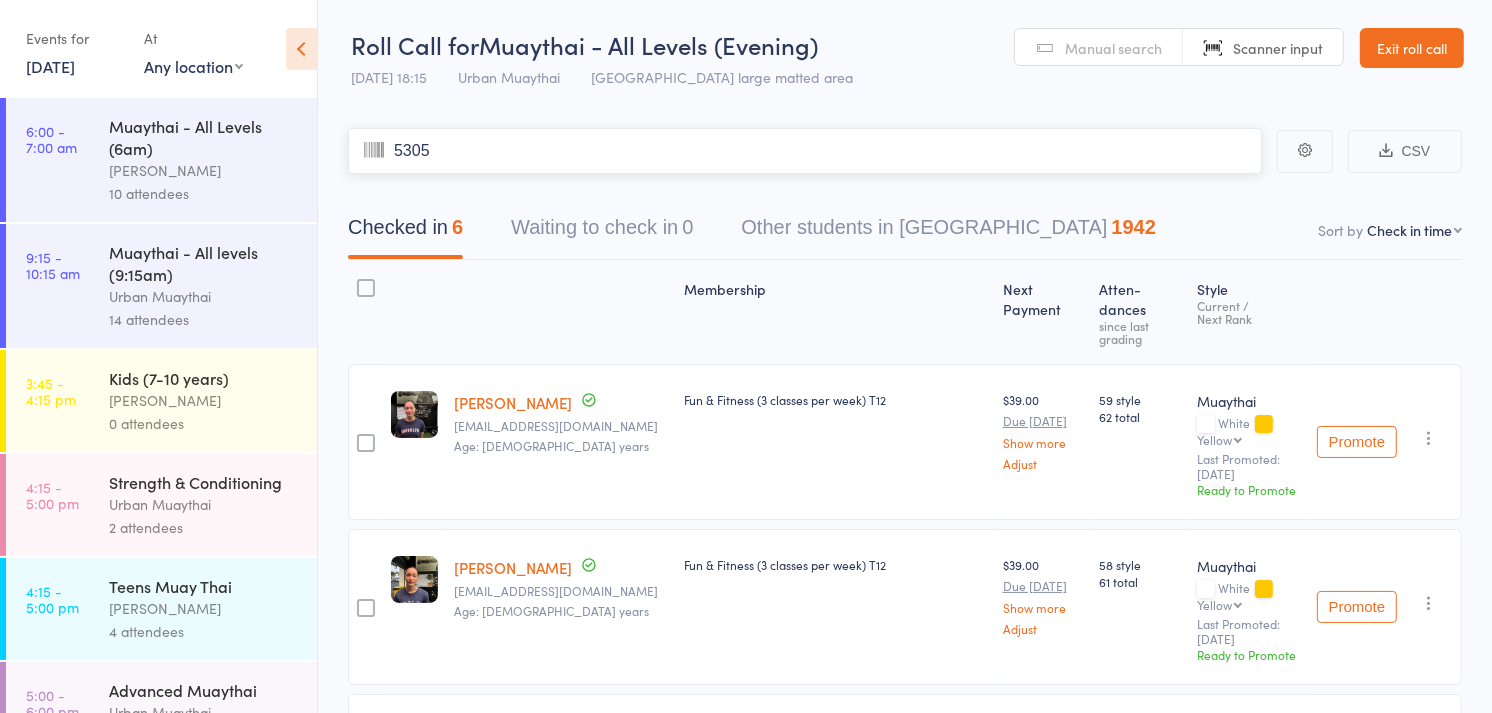 type on "5305" 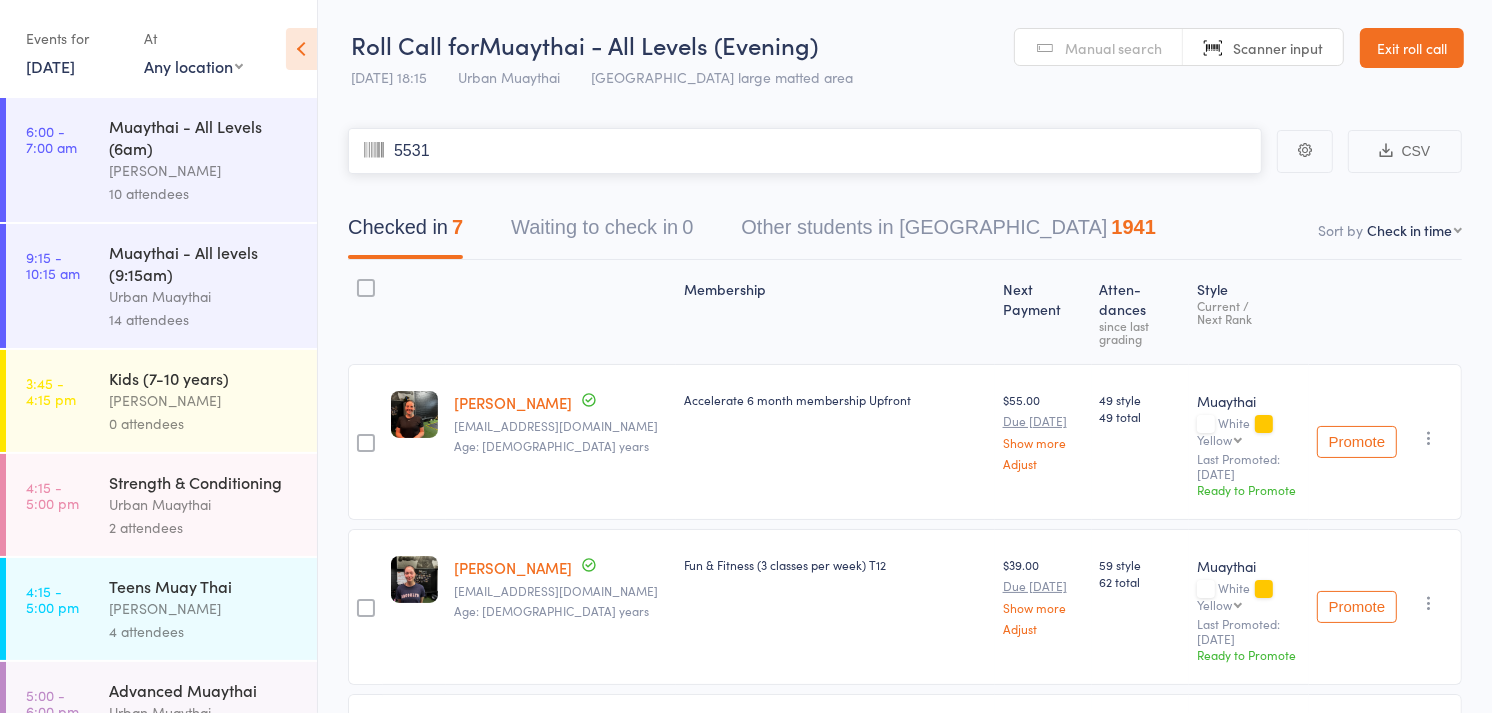 type on "5531" 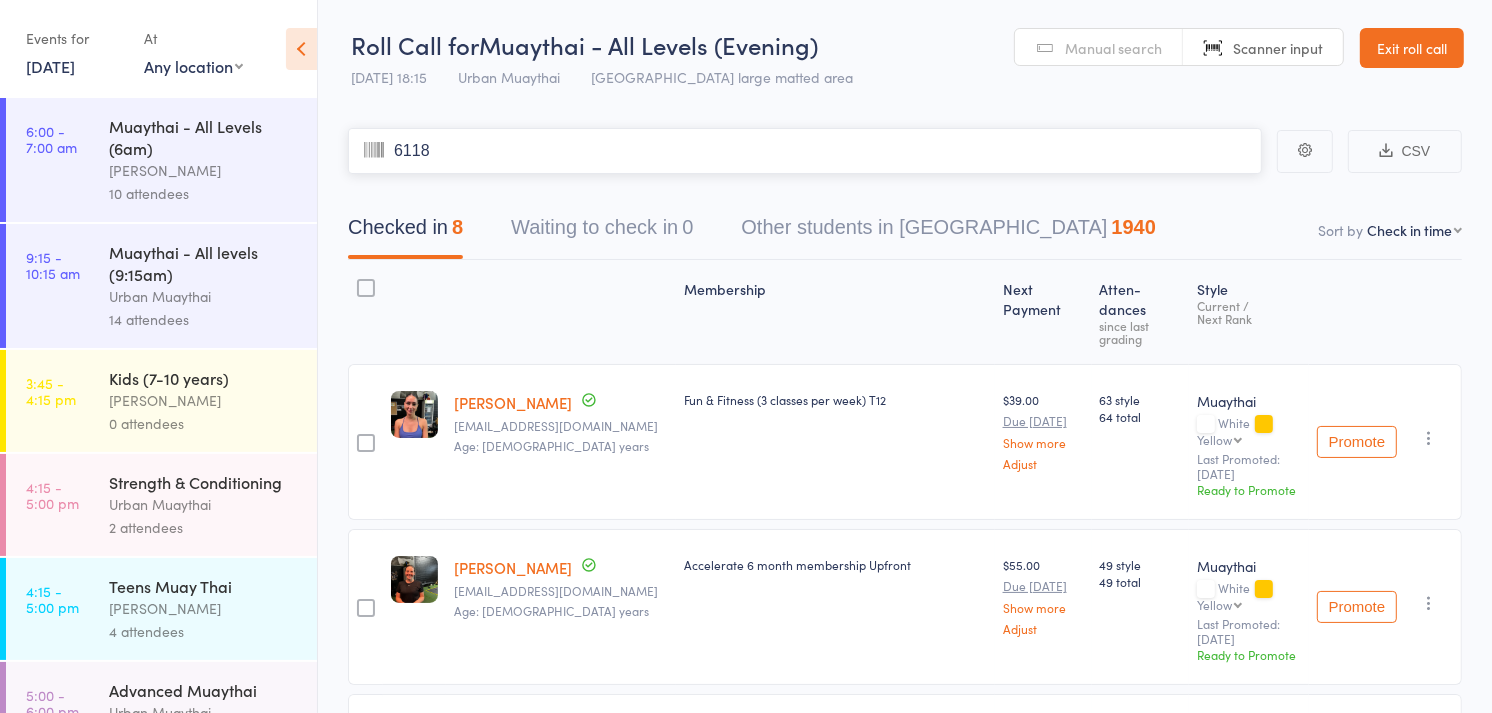 type on "6118" 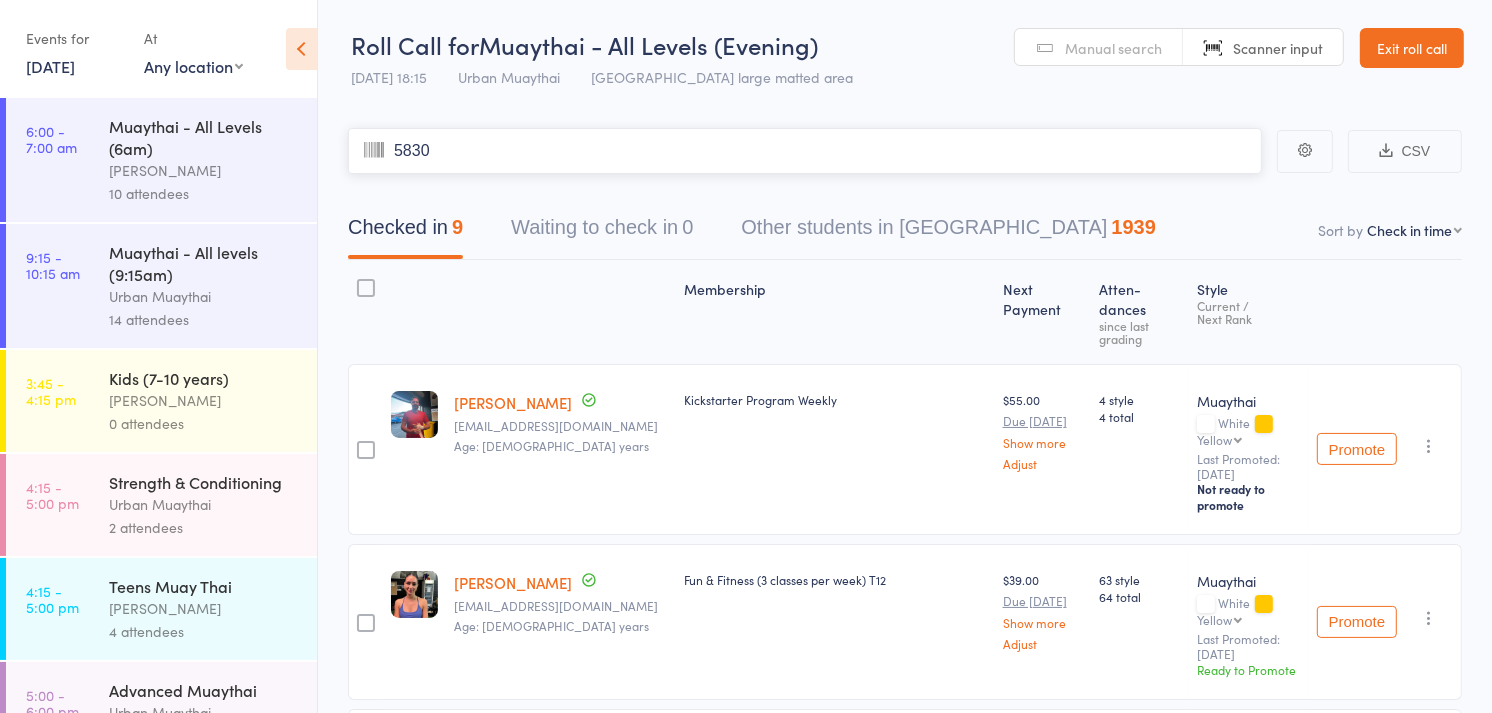 type on "5830" 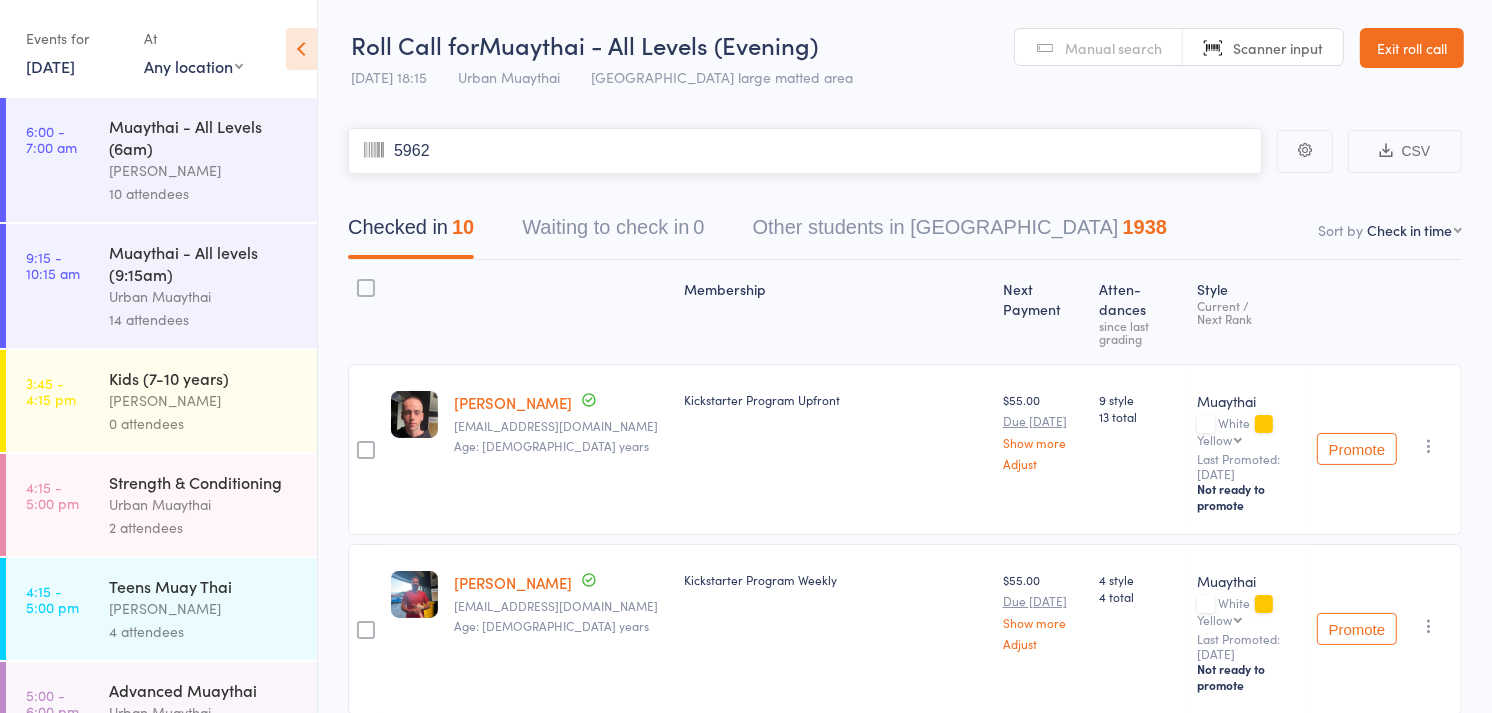 type on "5962" 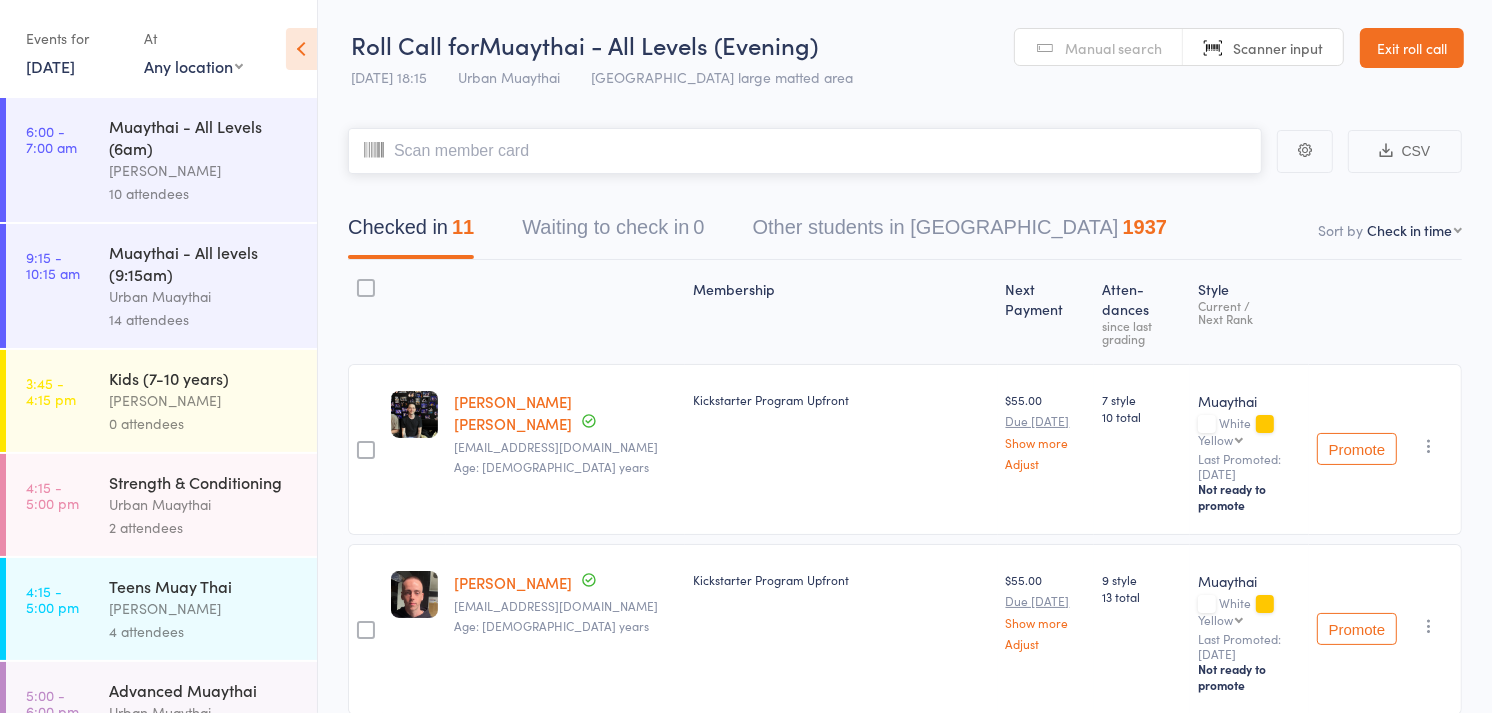 scroll, scrollTop: 411, scrollLeft: 0, axis: vertical 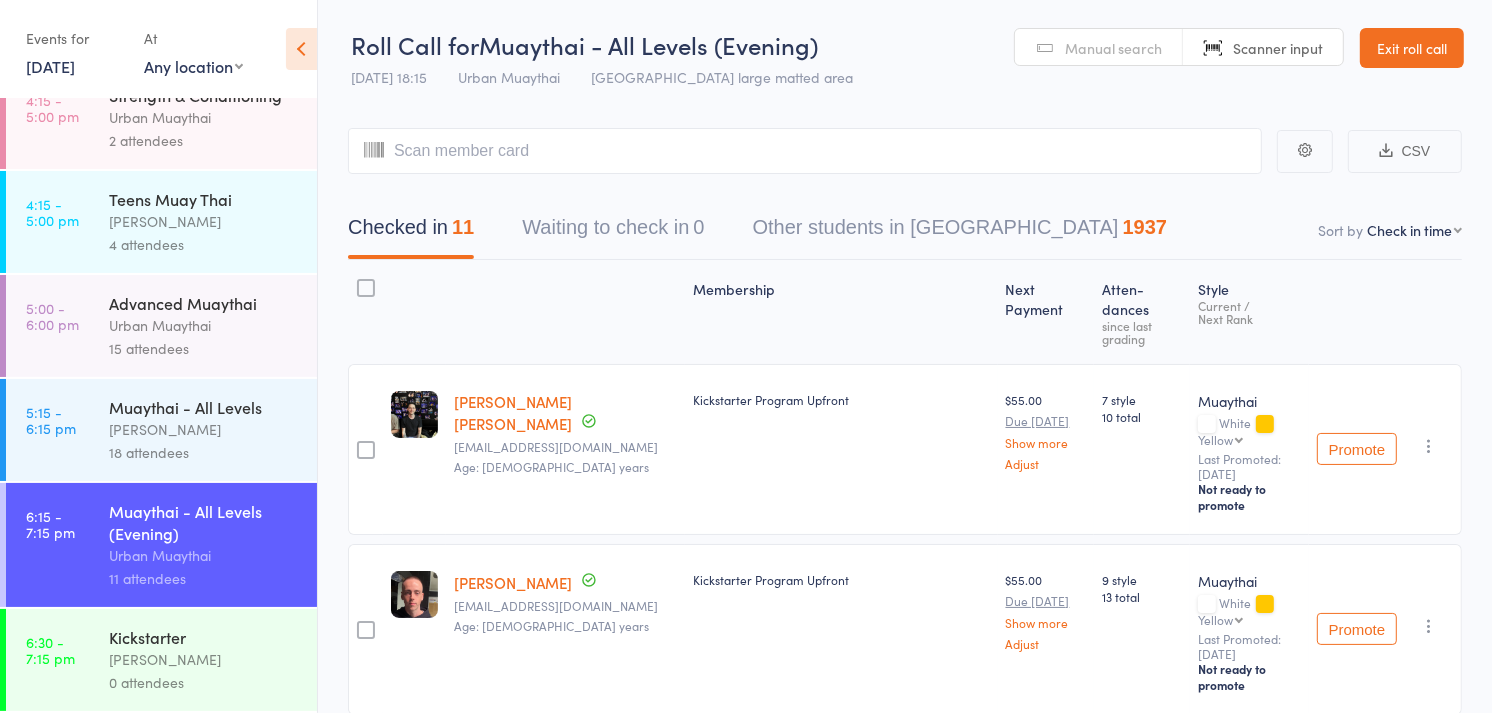 click on "Kickstarter" at bounding box center [204, 637] 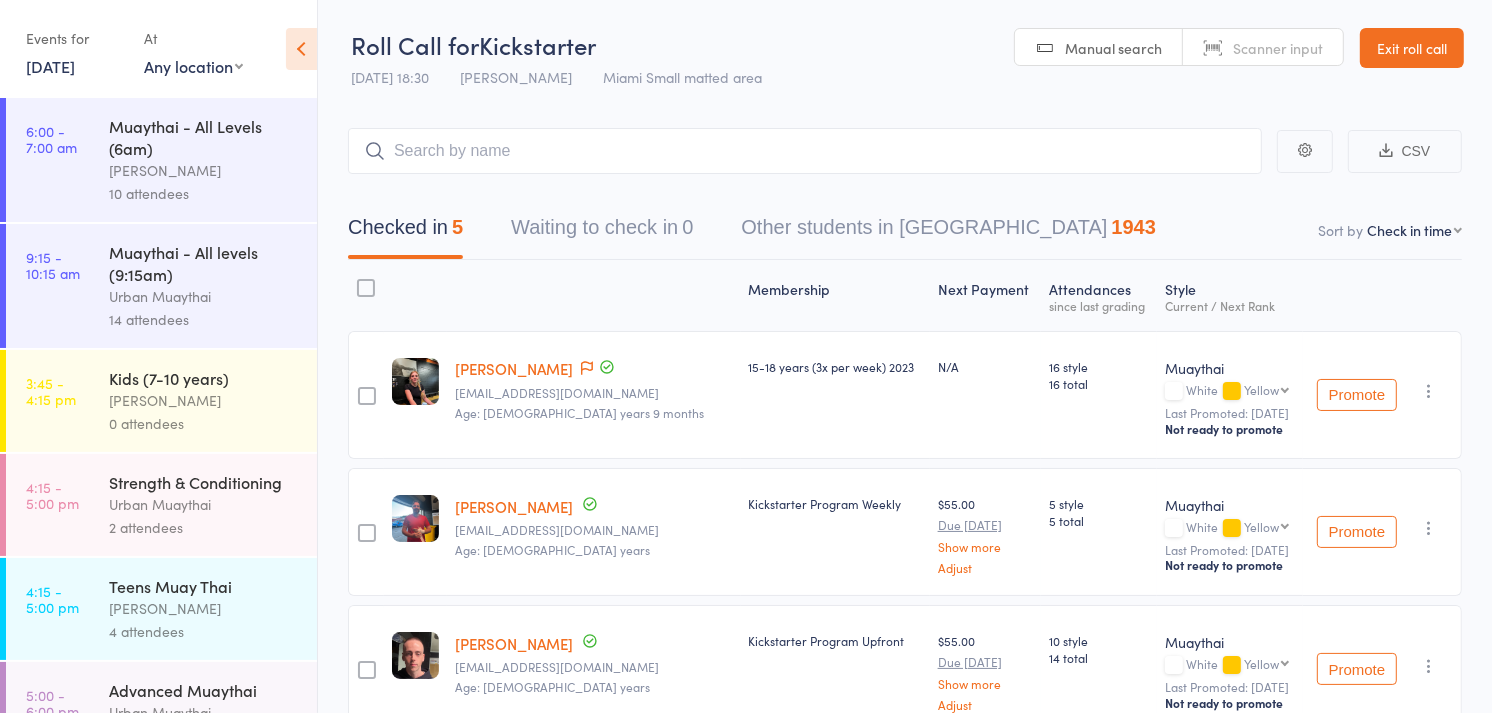 click on "Scanner input" at bounding box center (1263, 48) 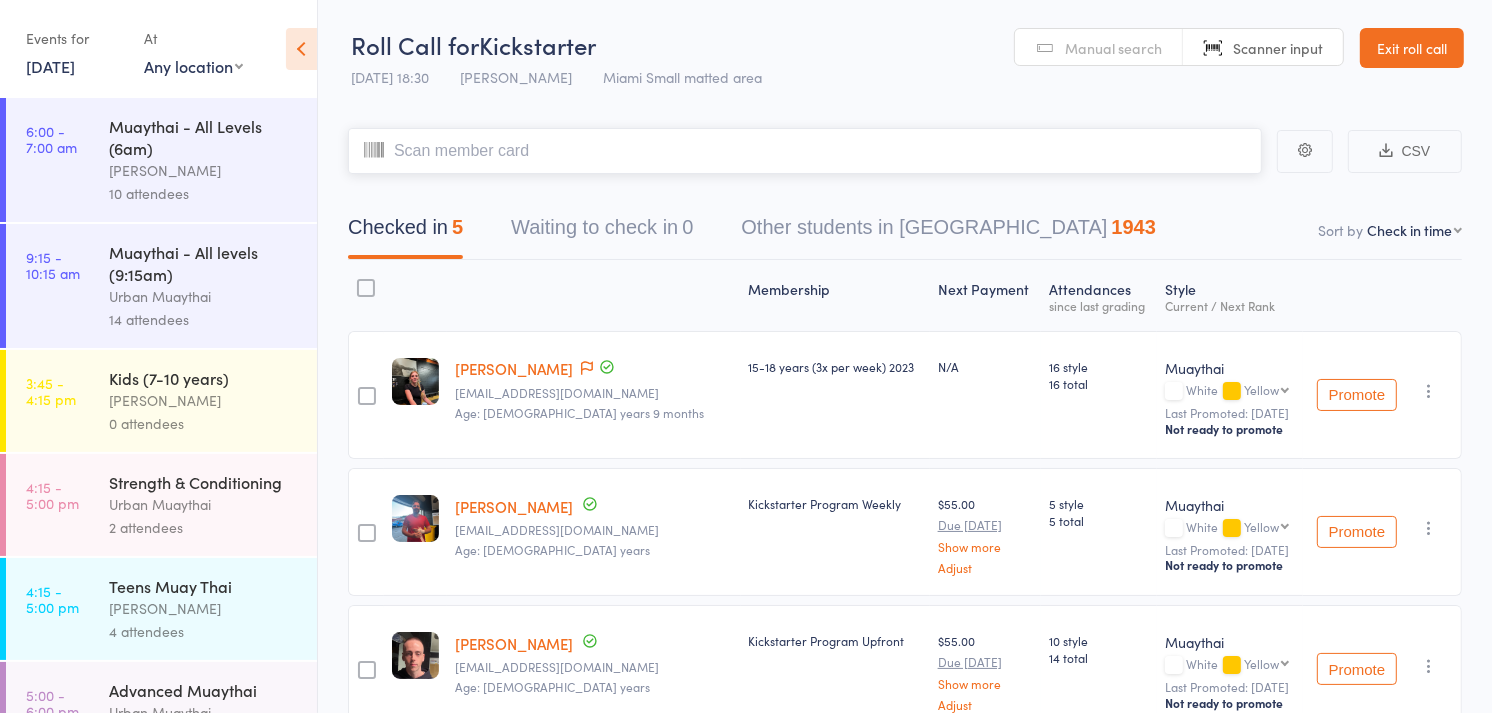 click at bounding box center (805, 151) 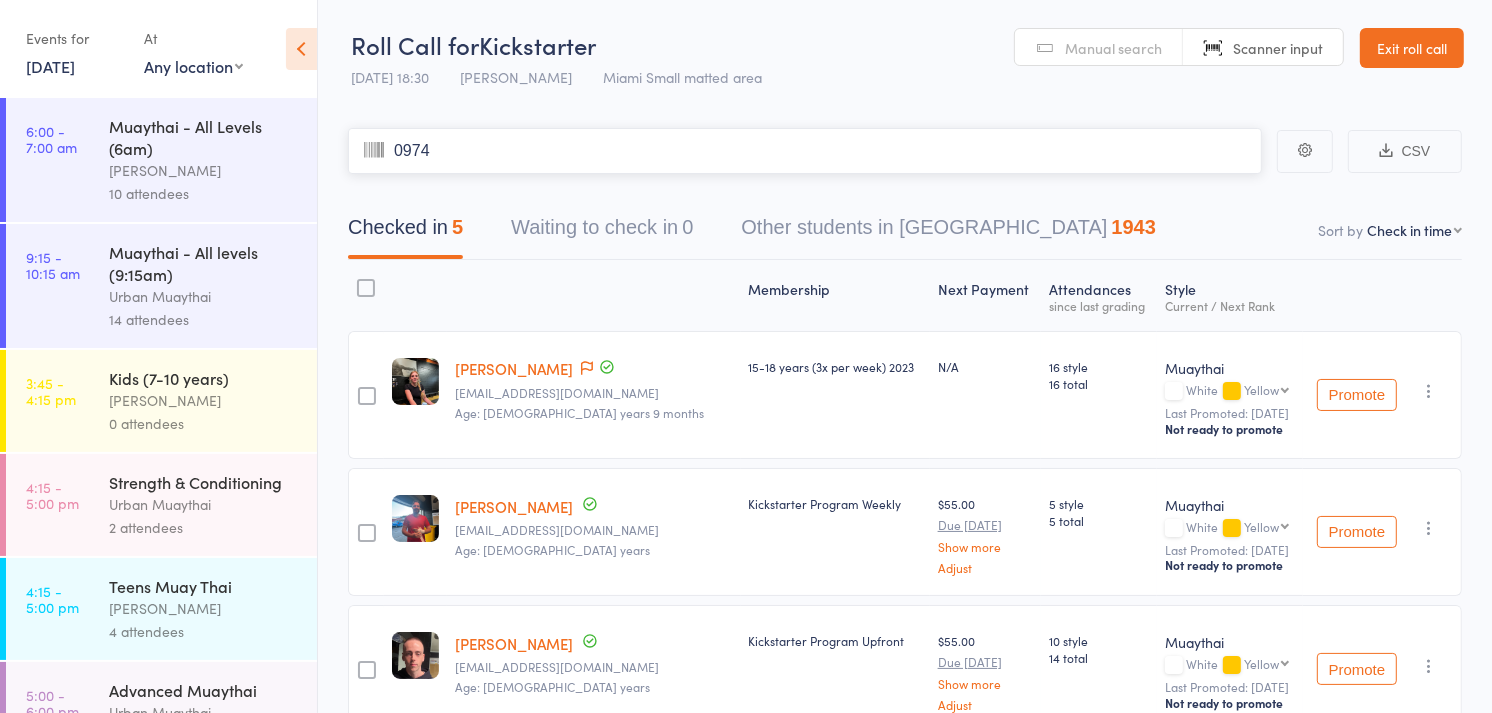type on "0974" 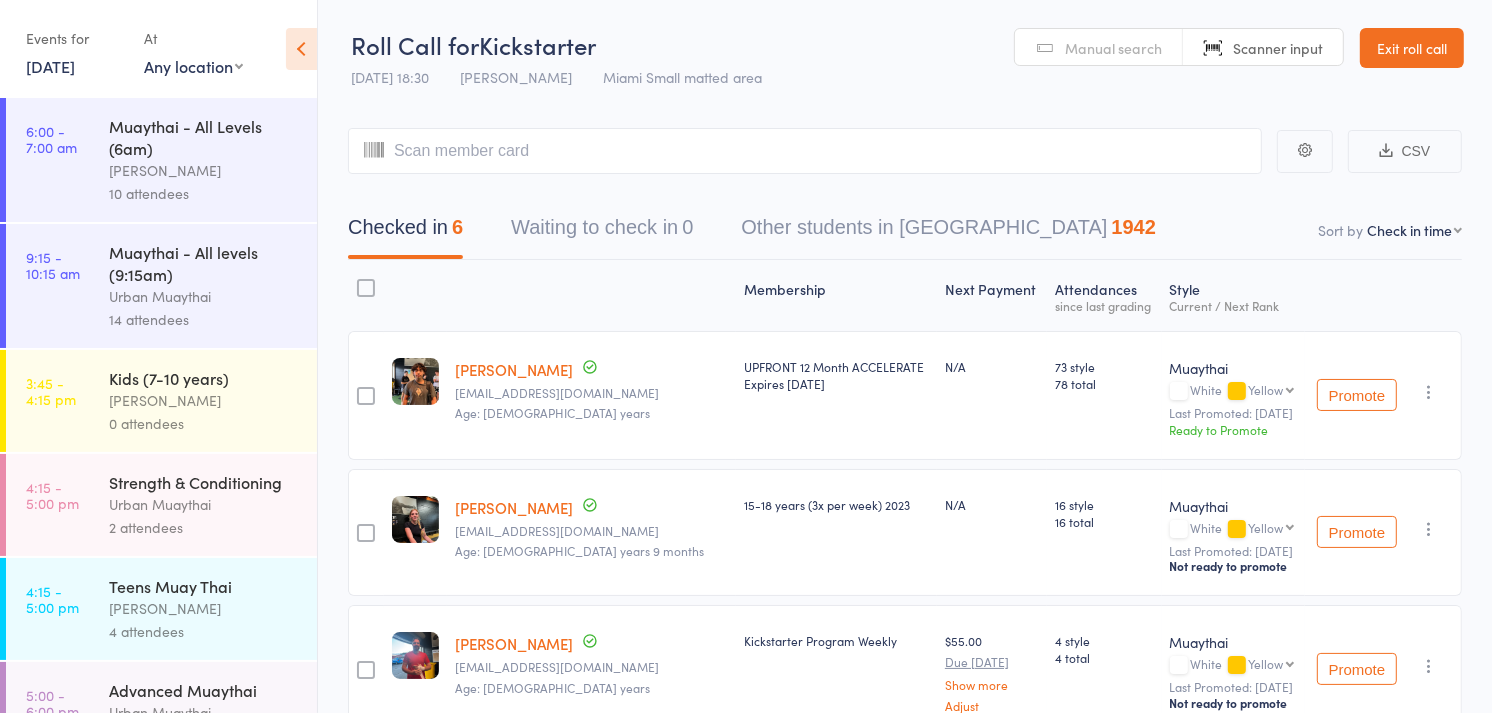 click at bounding box center (1429, 392) 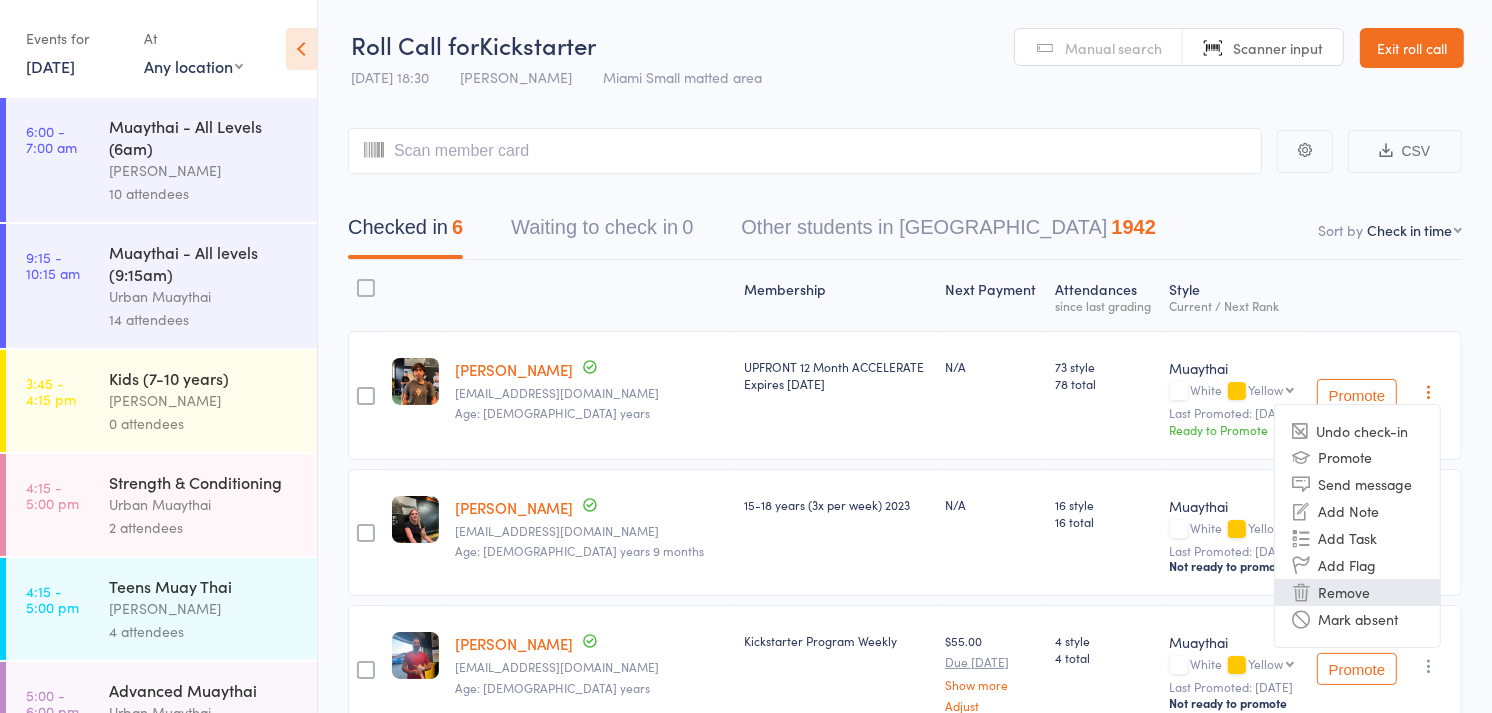 click on "Remove" at bounding box center [1357, 592] 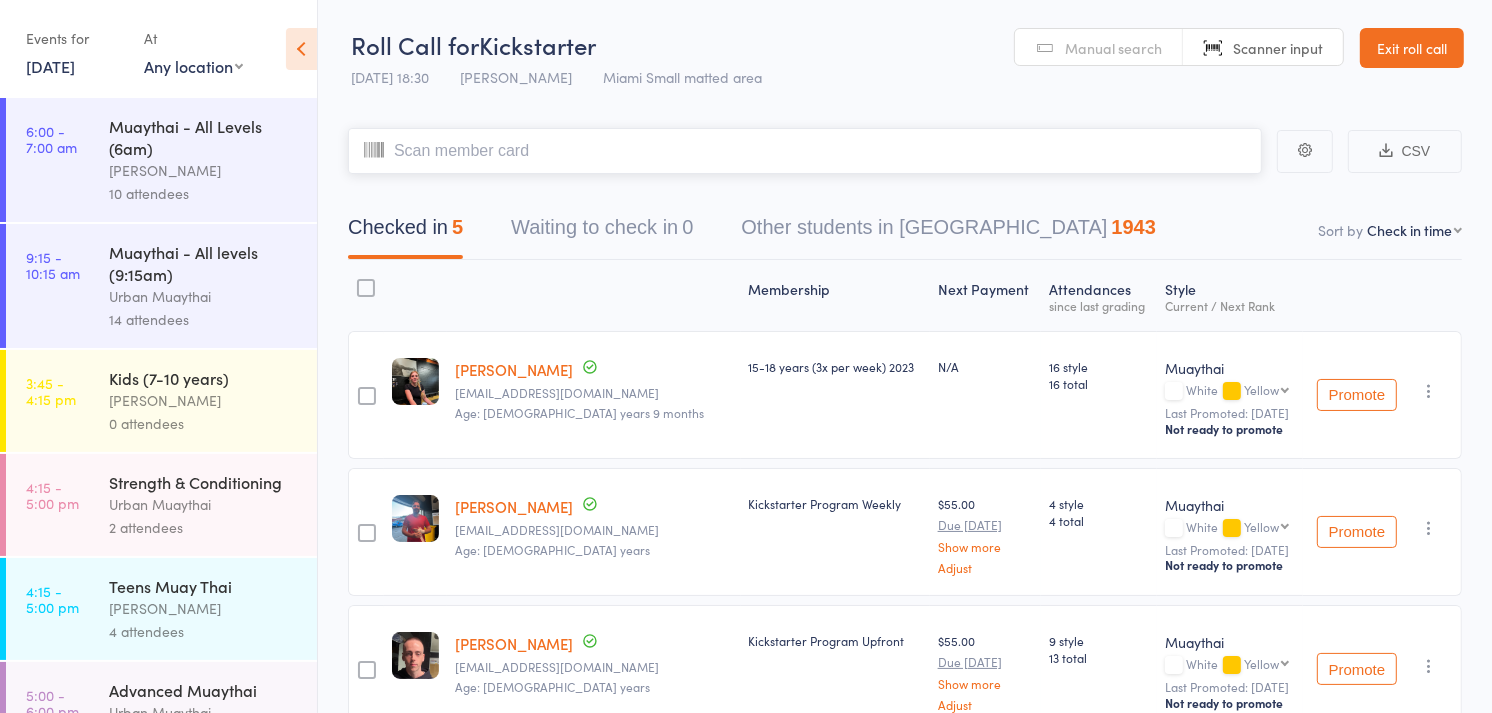 click at bounding box center (805, 151) 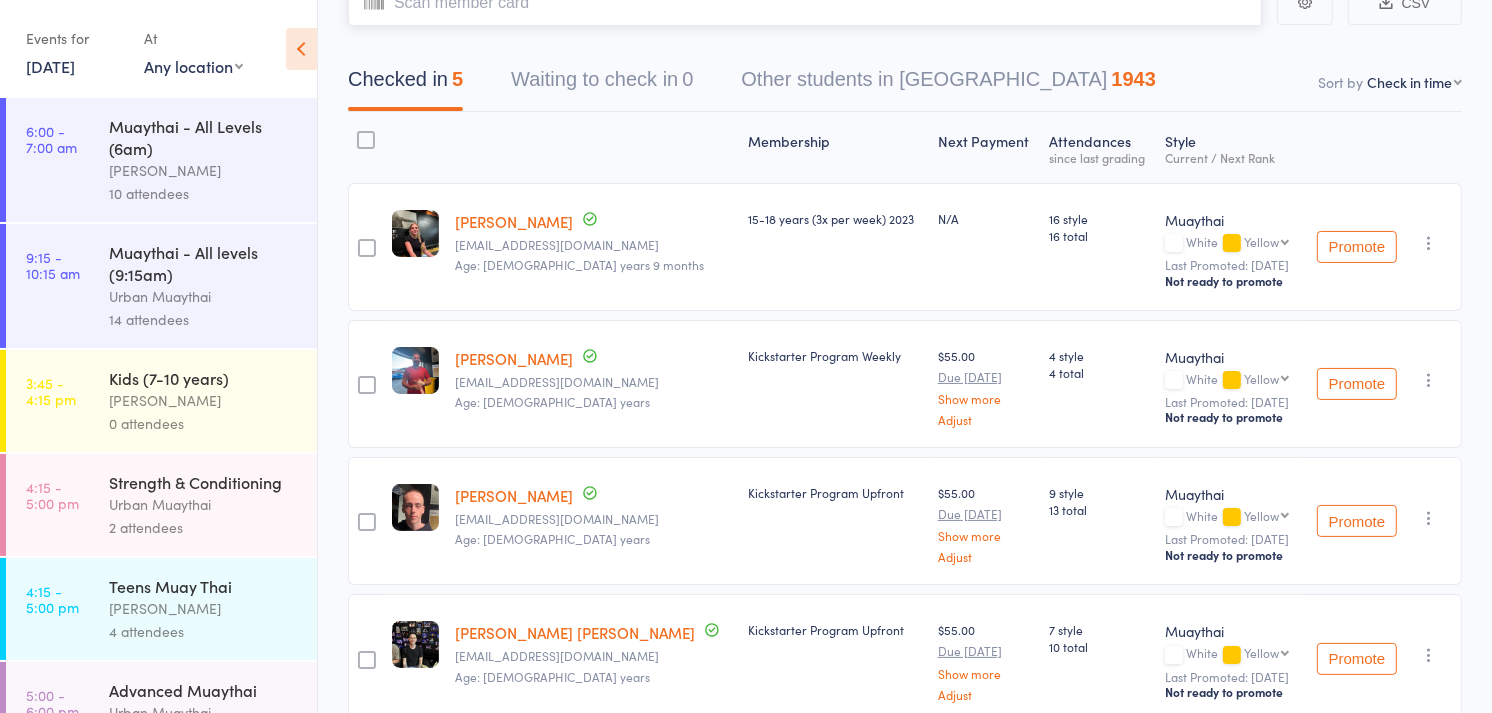 scroll, scrollTop: 183, scrollLeft: 0, axis: vertical 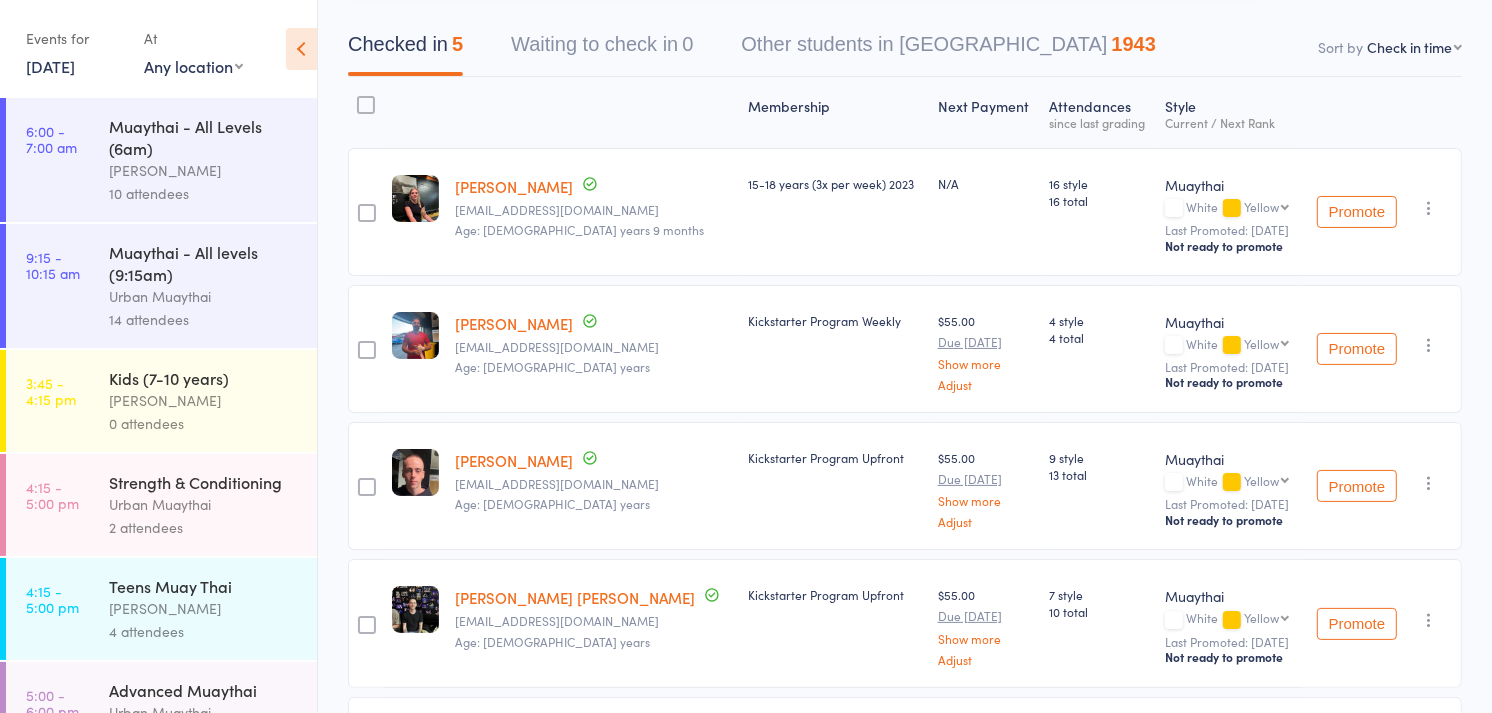 type on "5916" 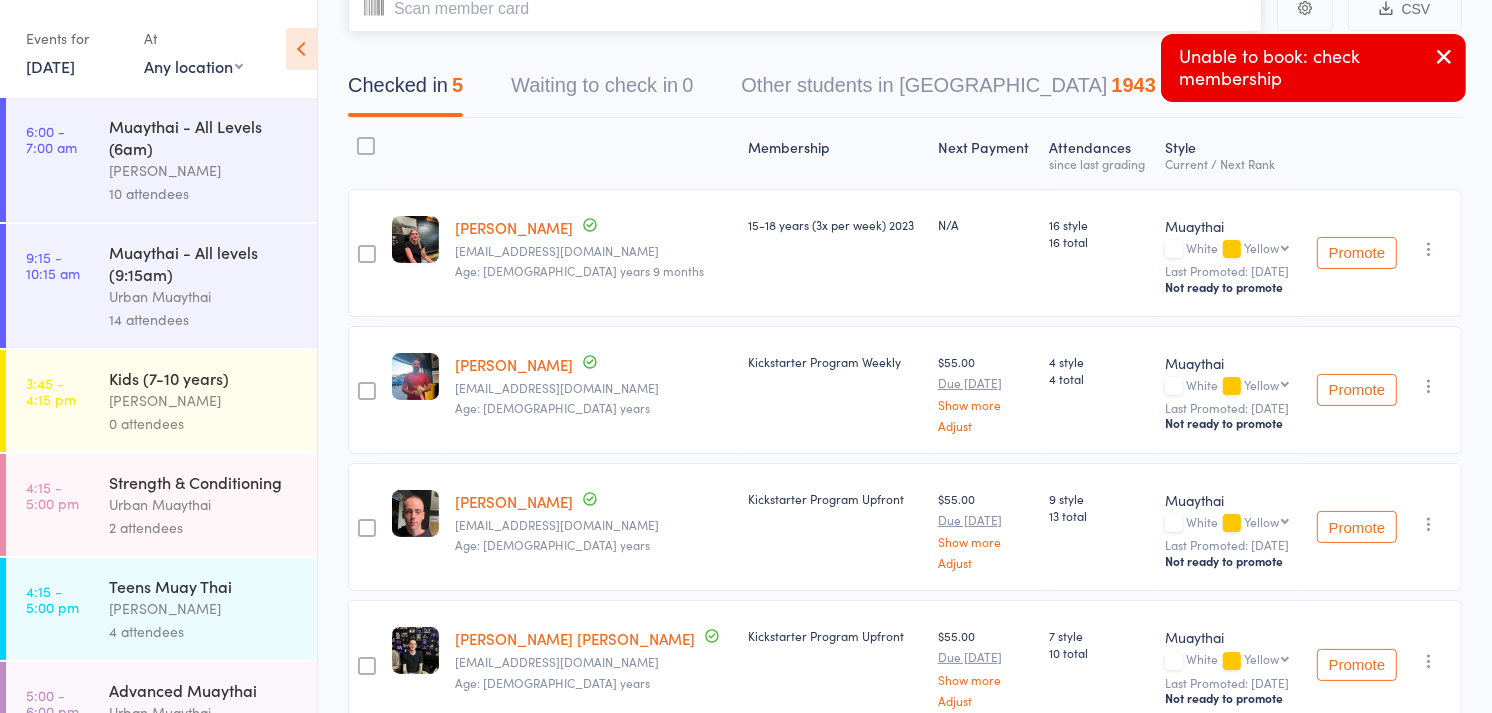 scroll, scrollTop: 0, scrollLeft: 0, axis: both 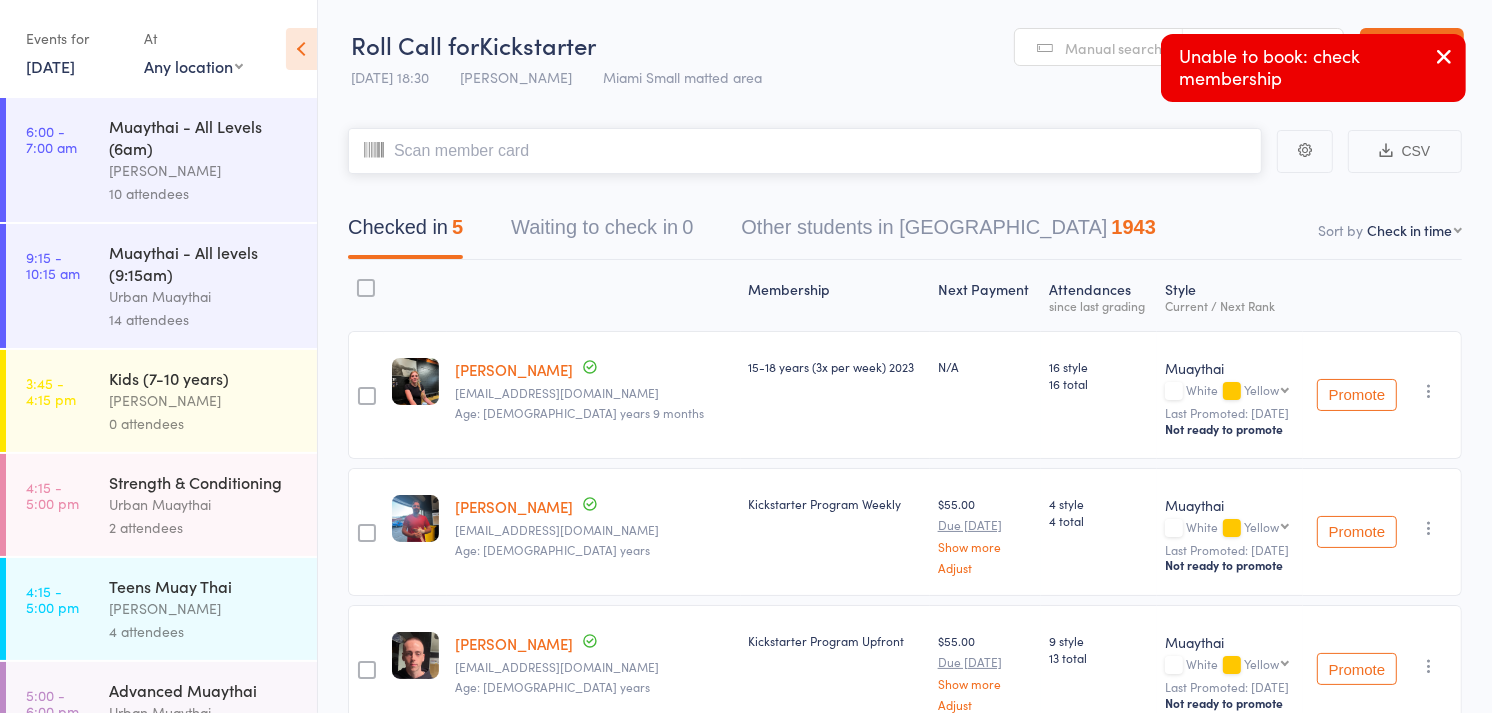 click at bounding box center (805, 151) 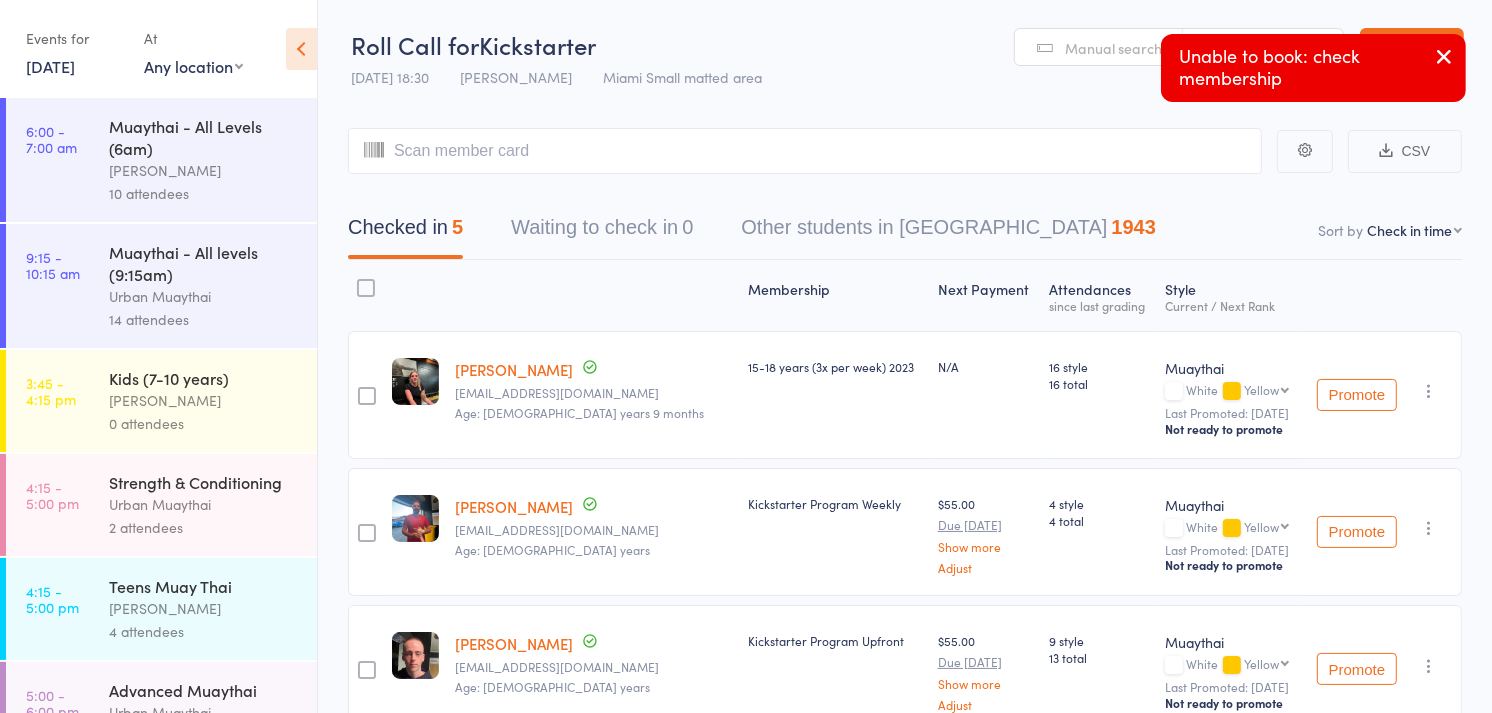 click at bounding box center (1444, 58) 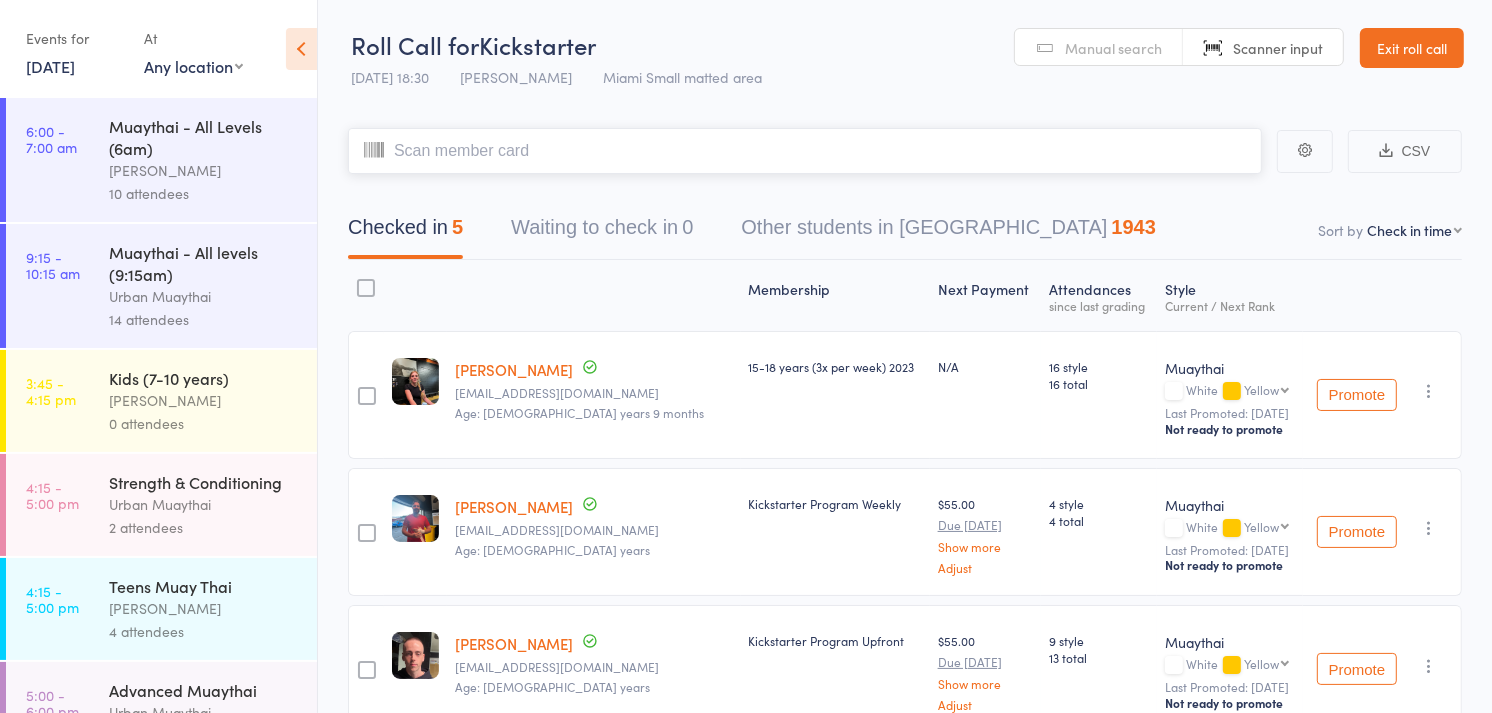 click at bounding box center (805, 151) 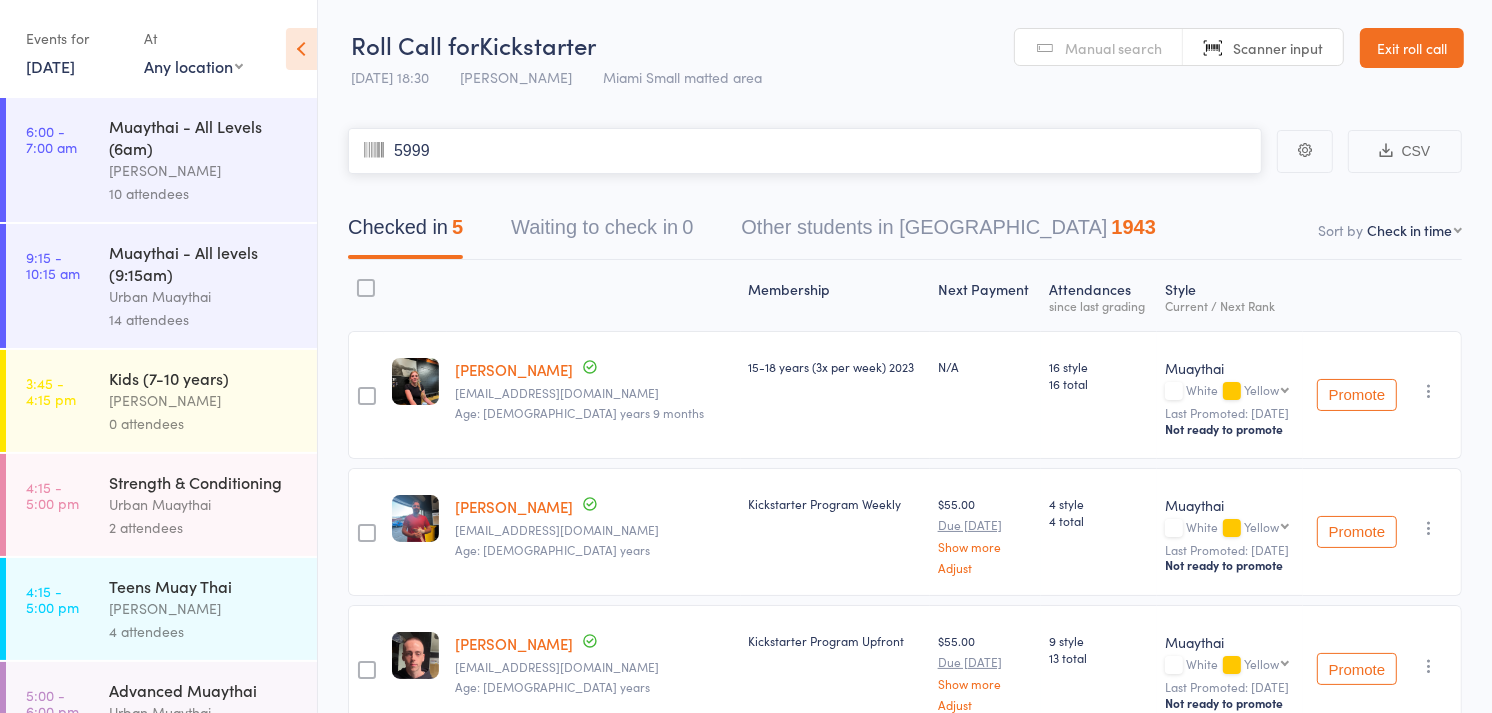 type on "5999" 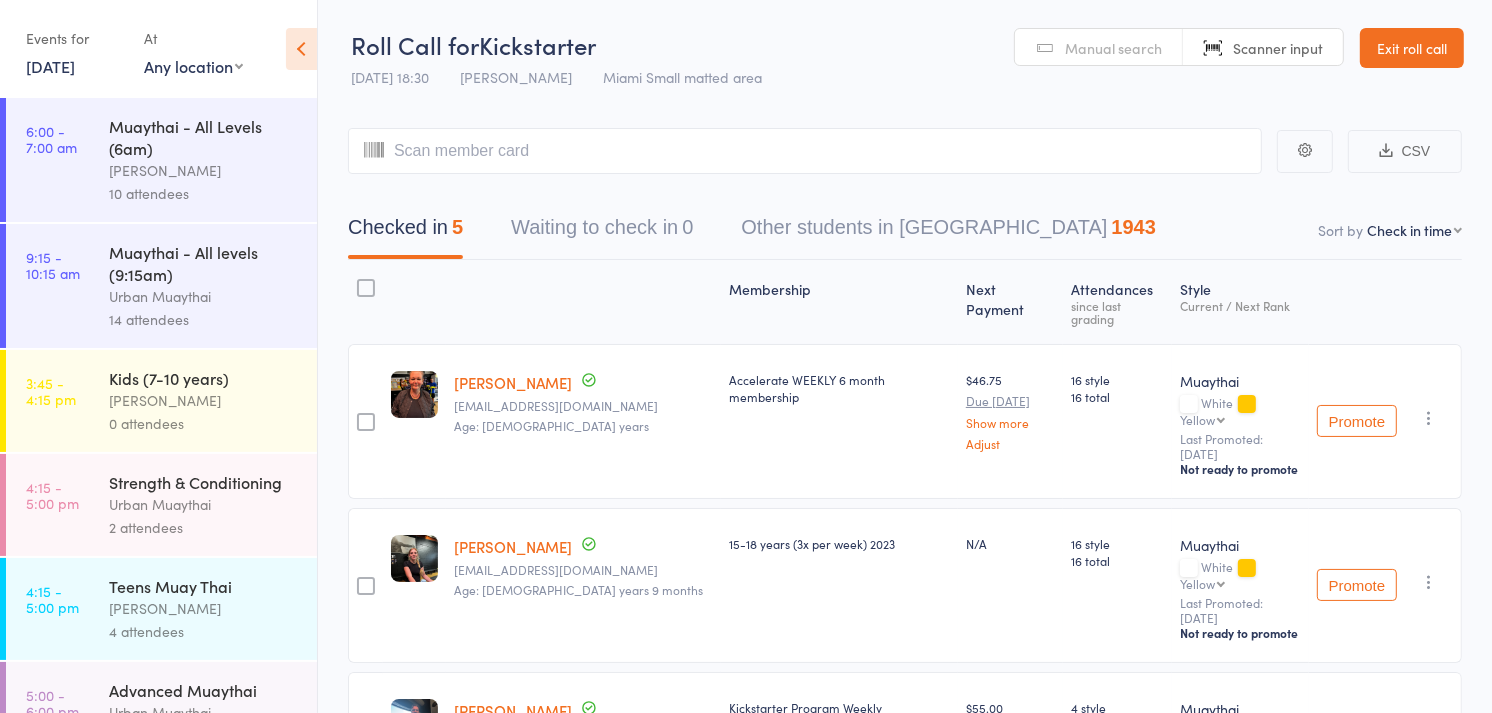 click on "Exit roll call" at bounding box center (1412, 48) 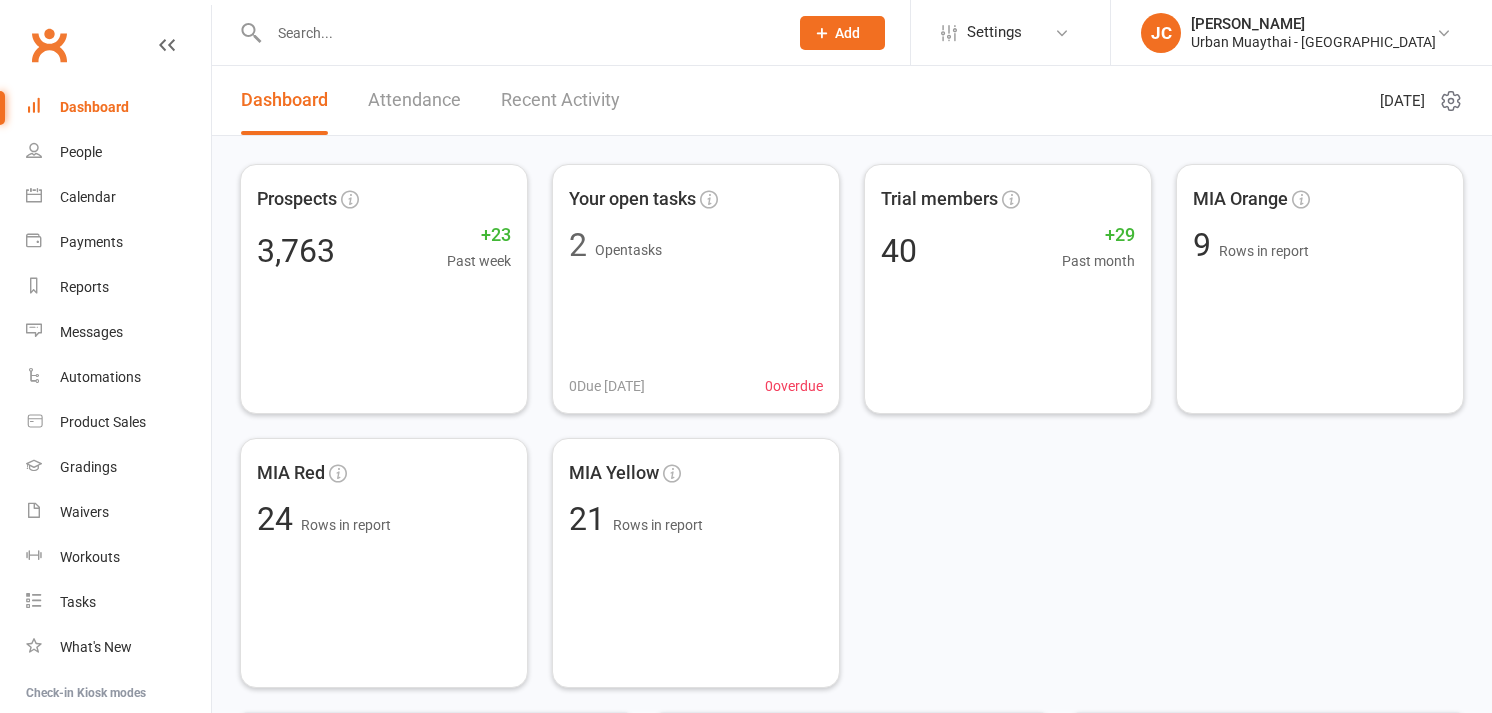 scroll, scrollTop: 0, scrollLeft: 0, axis: both 